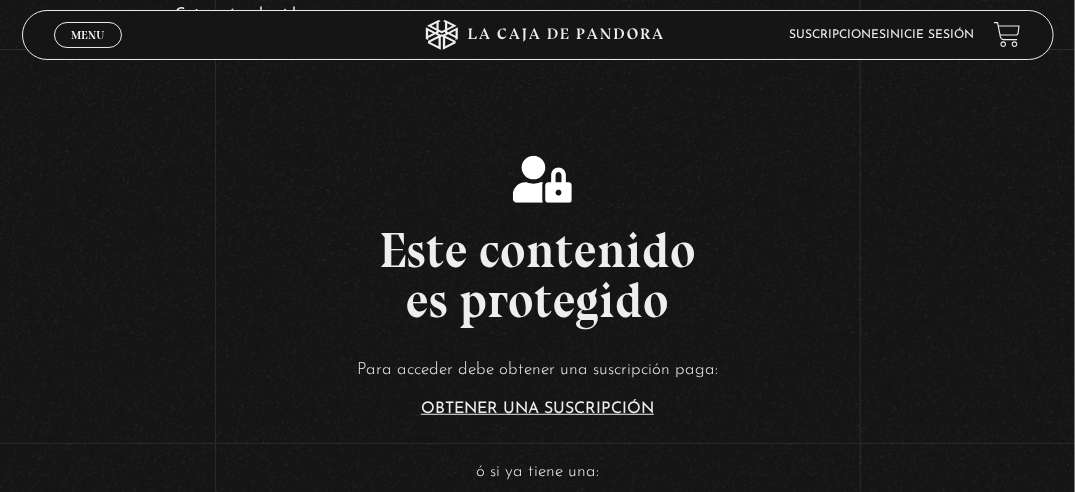 scroll, scrollTop: 200, scrollLeft: 0, axis: vertical 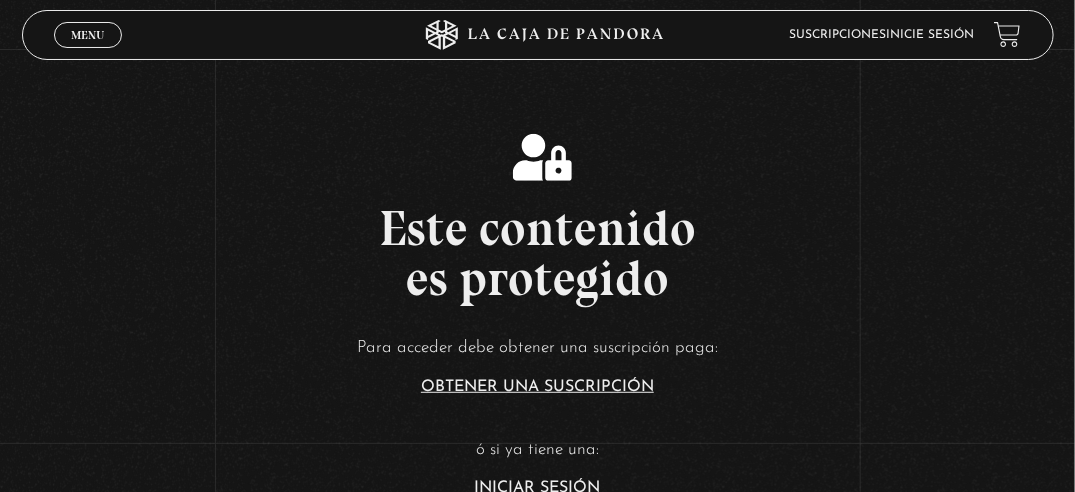 click on "Menu Cerrar" at bounding box center [88, 35] 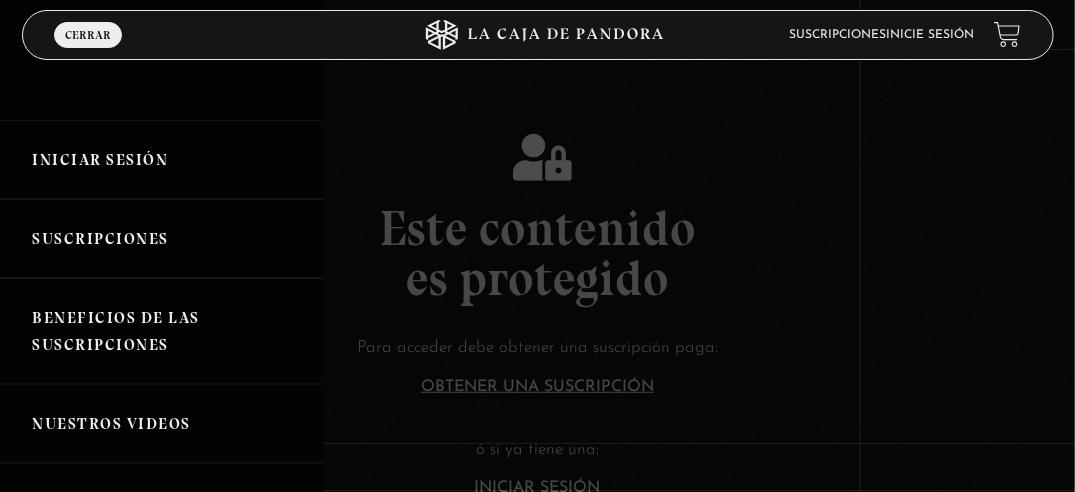 click on "Iniciar Sesión" at bounding box center [161, 159] 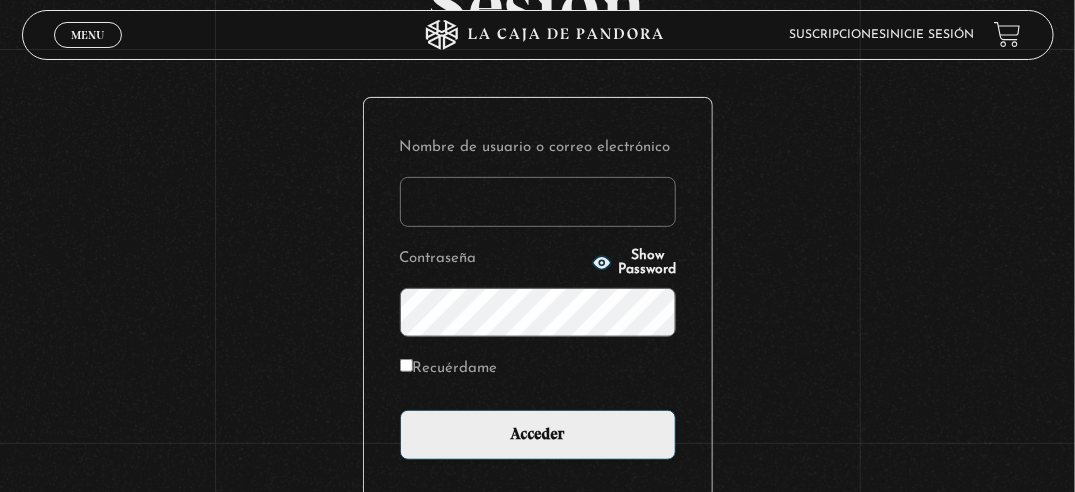scroll, scrollTop: 200, scrollLeft: 0, axis: vertical 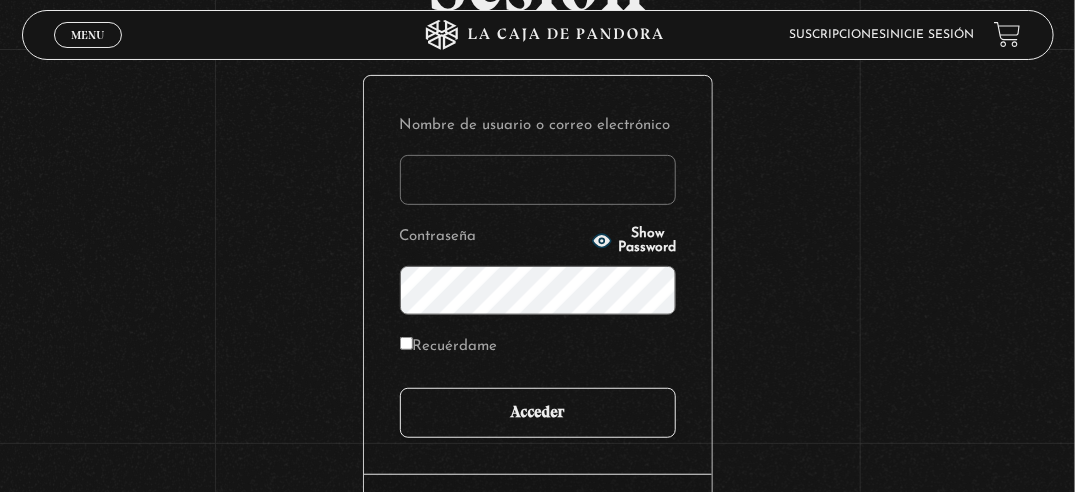 type on "acarolina.cr@gmail.com" 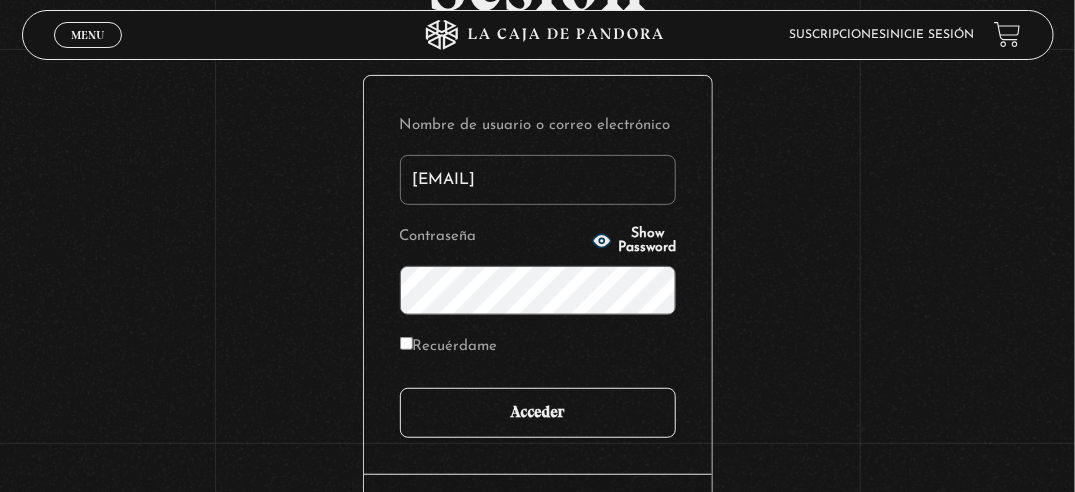 click on "Acceder" at bounding box center [538, 413] 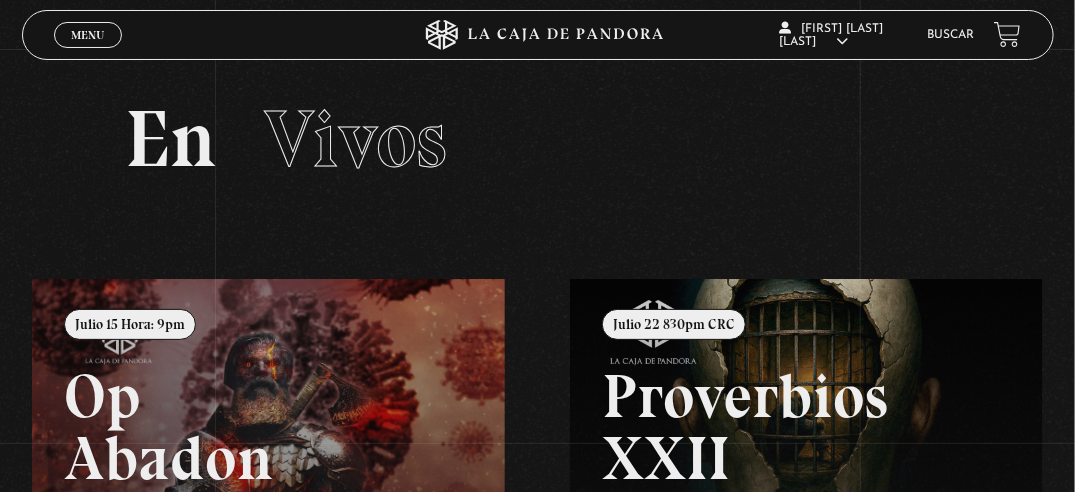 scroll, scrollTop: 0, scrollLeft: 0, axis: both 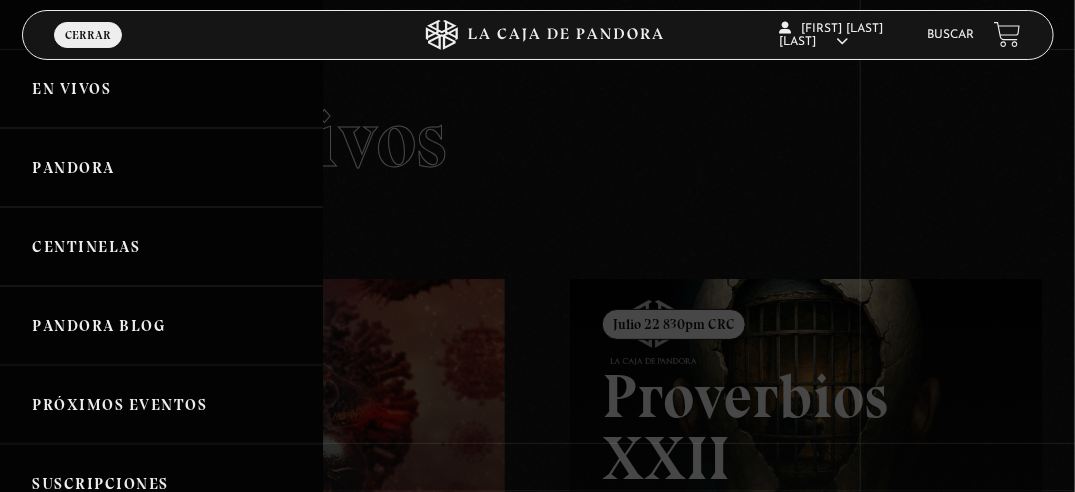 click on "Pandora" at bounding box center [161, 167] 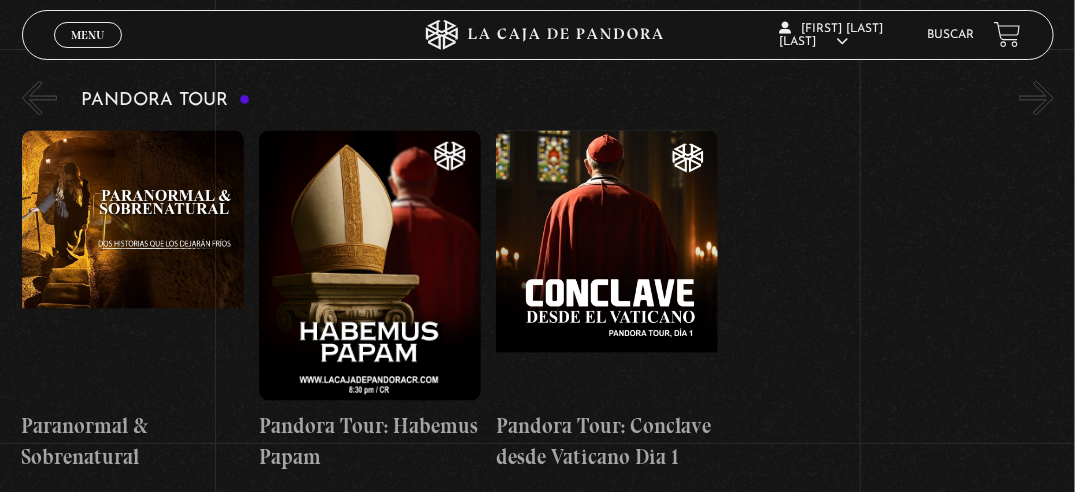 scroll, scrollTop: 1300, scrollLeft: 0, axis: vertical 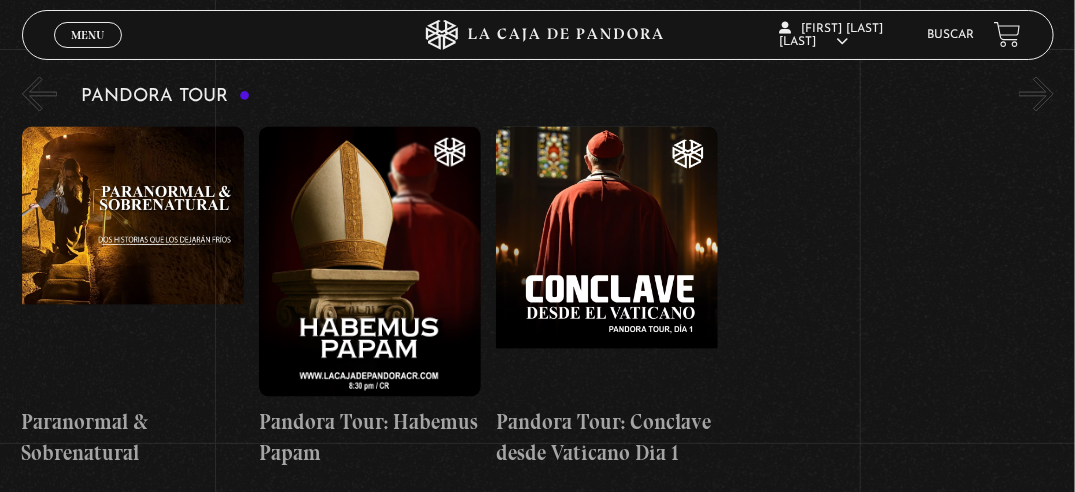 click at bounding box center (607, 261) 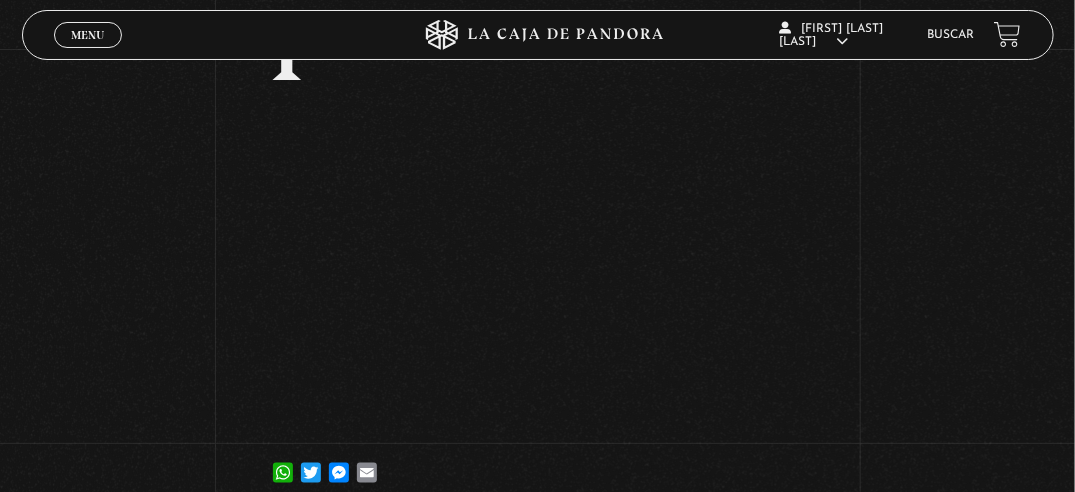 scroll, scrollTop: 600, scrollLeft: 0, axis: vertical 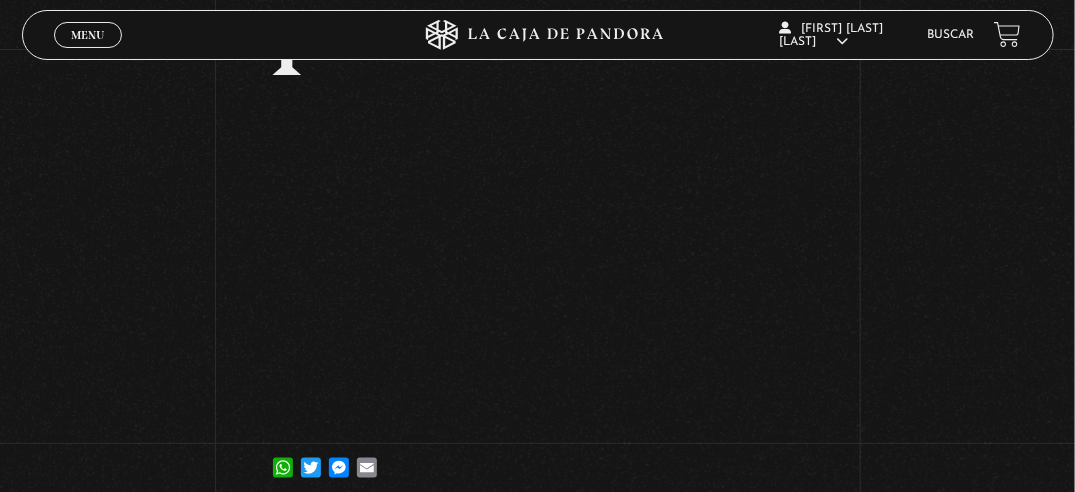 click on "Volver
20 mayo, 2025
Pandora Tour: Conclave desde Vaticano Dia 1
WhatsApp Twitter Messenger Email" at bounding box center [537, -19] 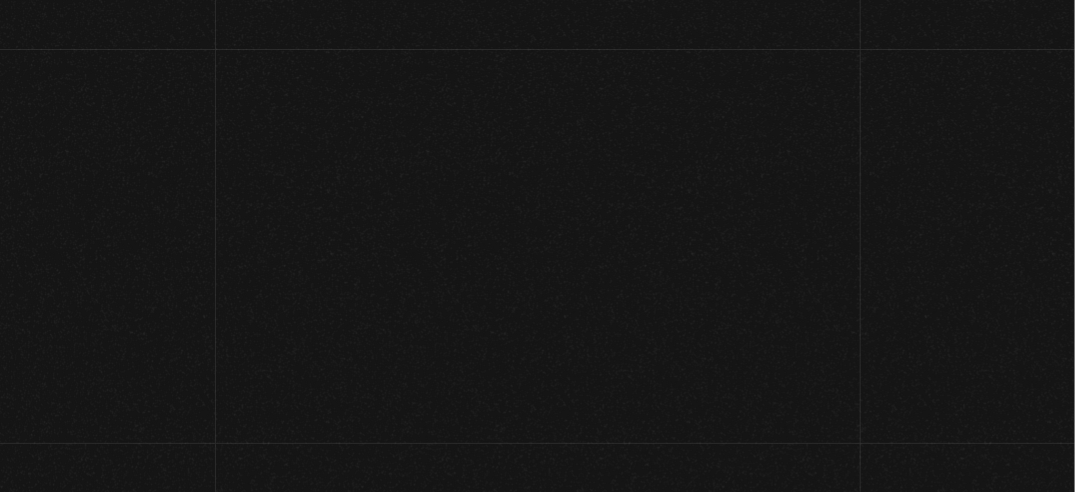 scroll, scrollTop: 1300, scrollLeft: 0, axis: vertical 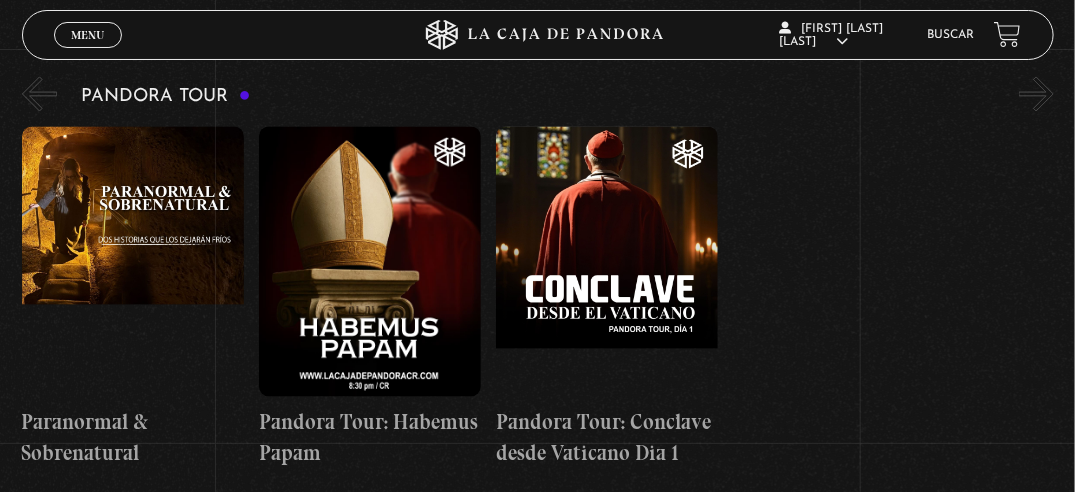 click on "Menu" at bounding box center [87, 35] 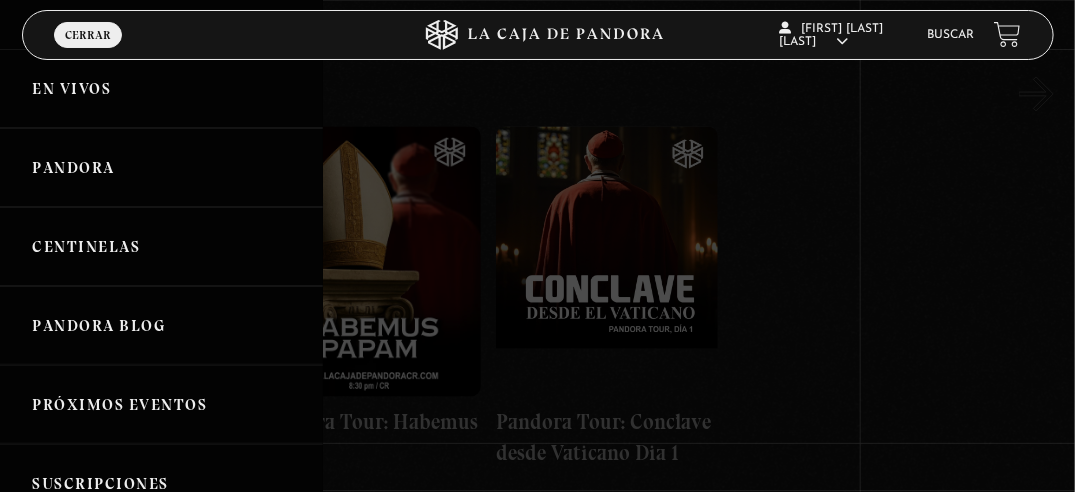 click on "Pandora" at bounding box center (161, 167) 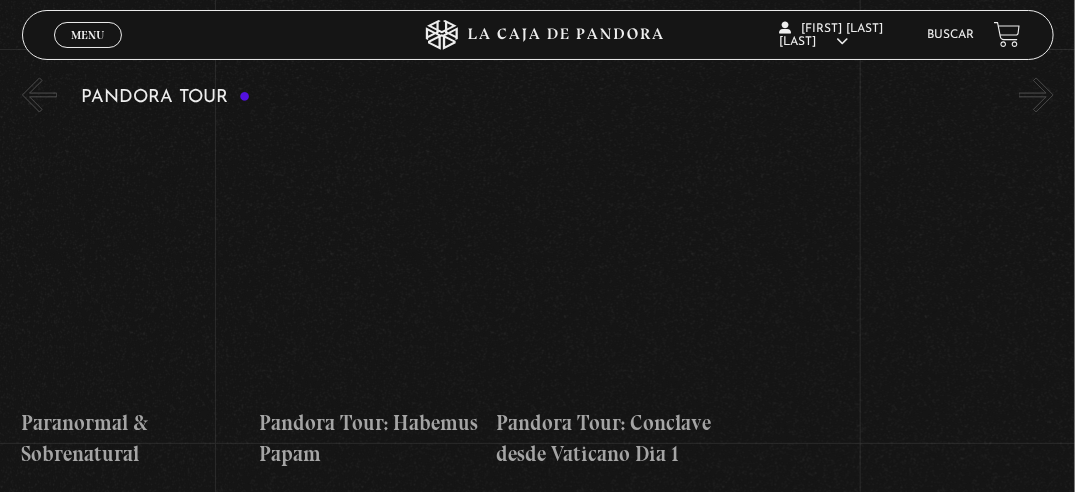 scroll, scrollTop: 1300, scrollLeft: 0, axis: vertical 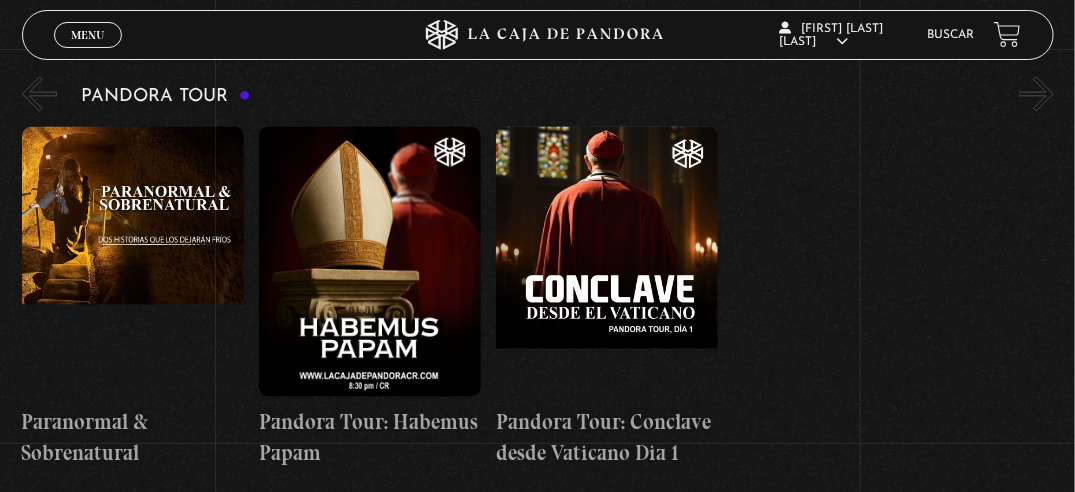 click at bounding box center (370, 261) 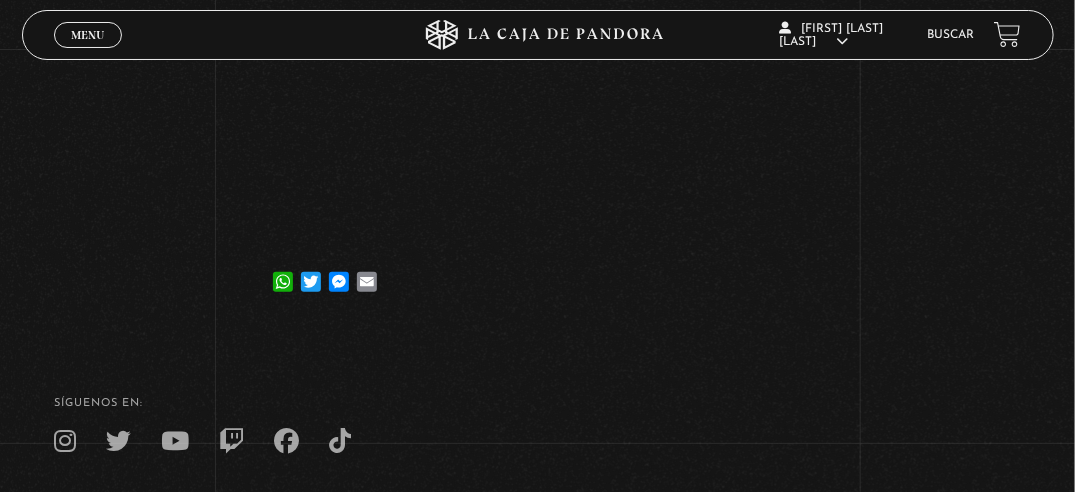 scroll, scrollTop: 500, scrollLeft: 0, axis: vertical 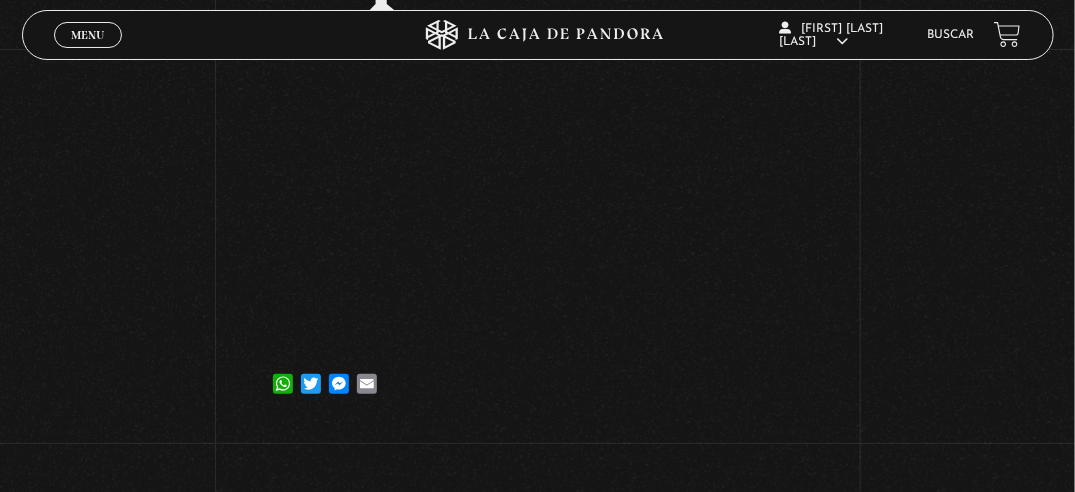 click on "Menu" at bounding box center (87, 35) 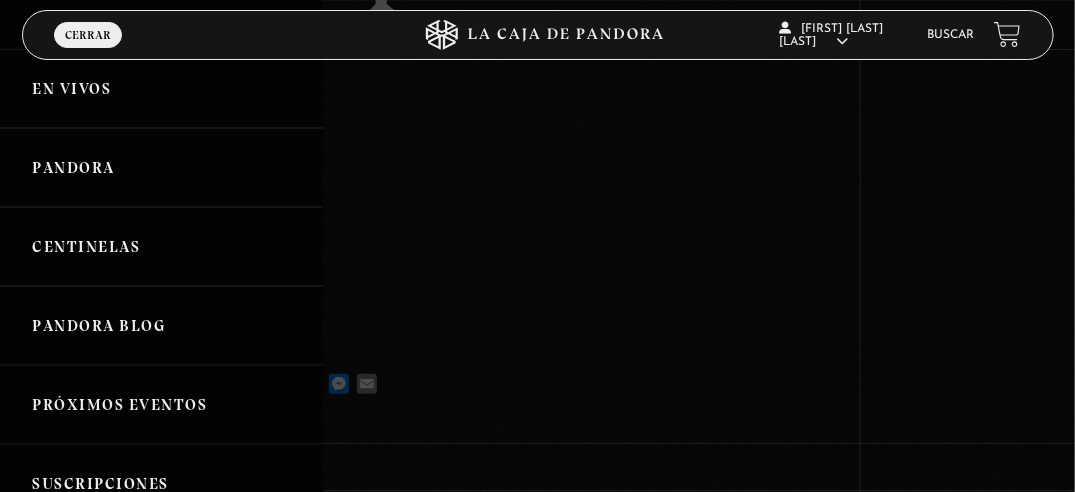 click on "Pandora" at bounding box center (161, 167) 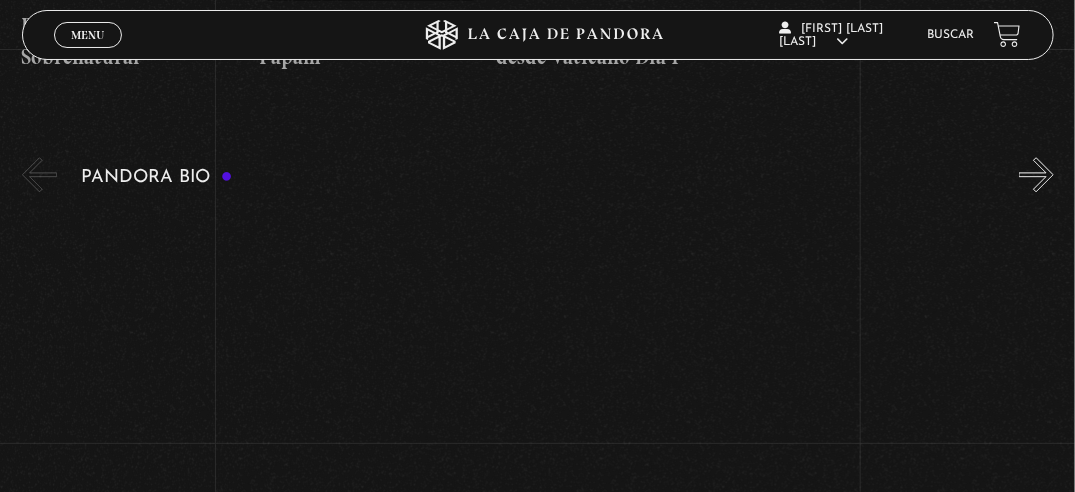 scroll, scrollTop: 1700, scrollLeft: 0, axis: vertical 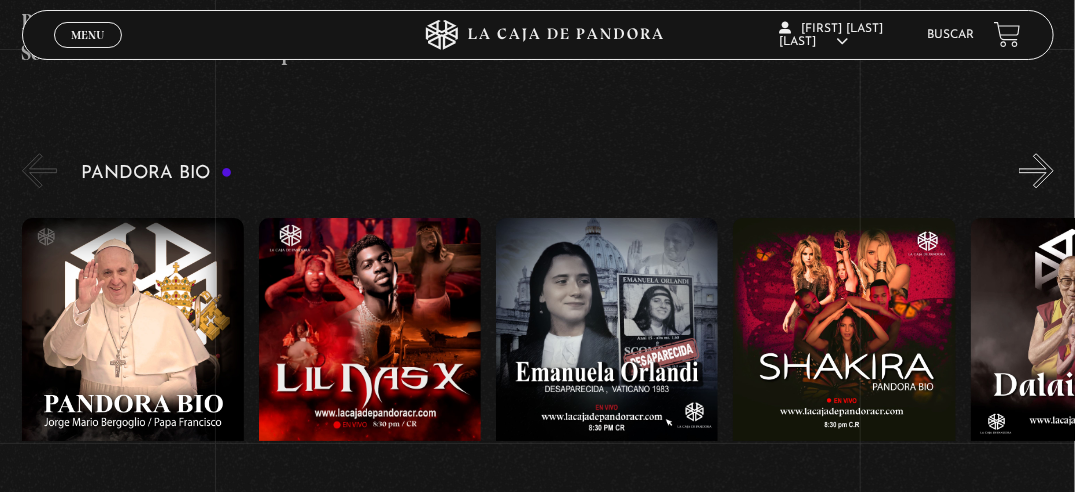 click on "»" at bounding box center [1036, 170] 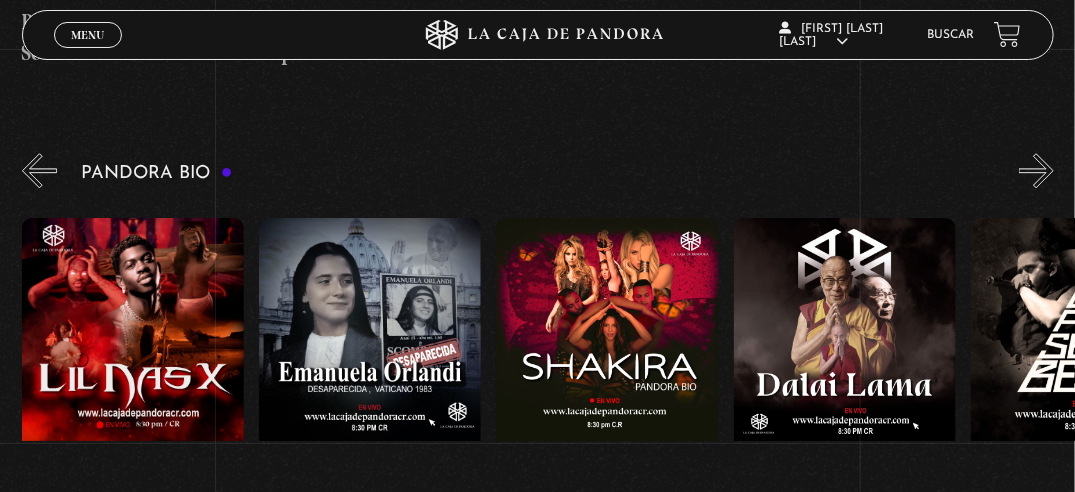 click on "»" at bounding box center [1036, 170] 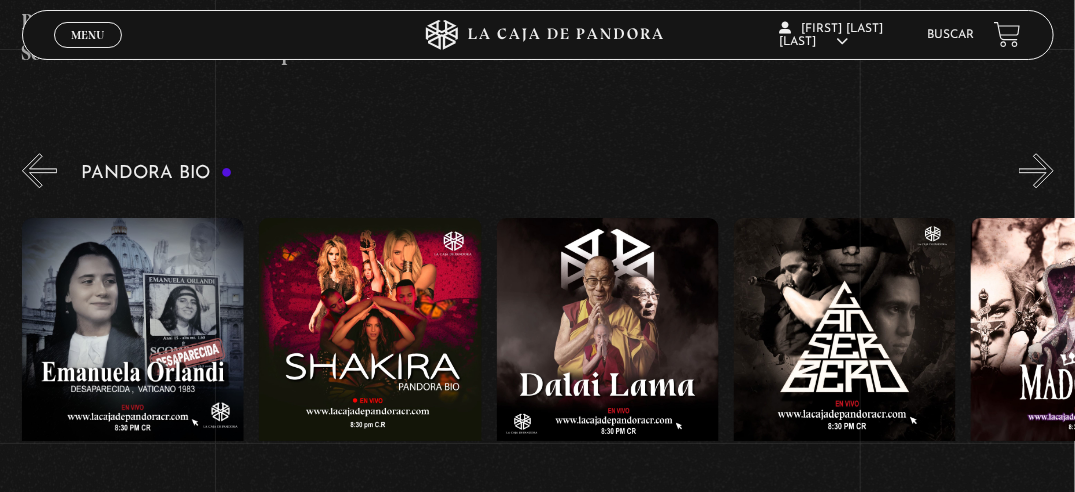 scroll, scrollTop: 0, scrollLeft: 474, axis: horizontal 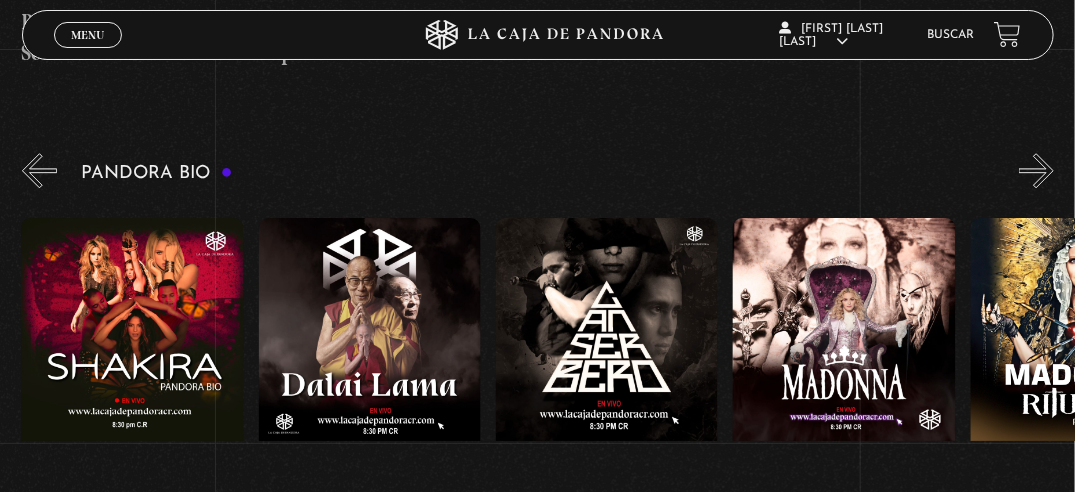 click on "»" at bounding box center [1036, 170] 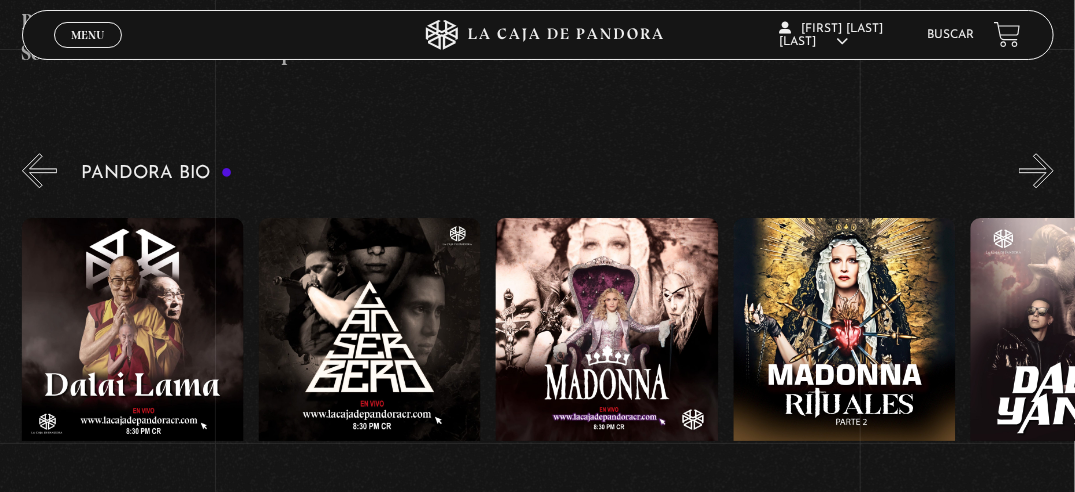 click on "»" at bounding box center (1036, 170) 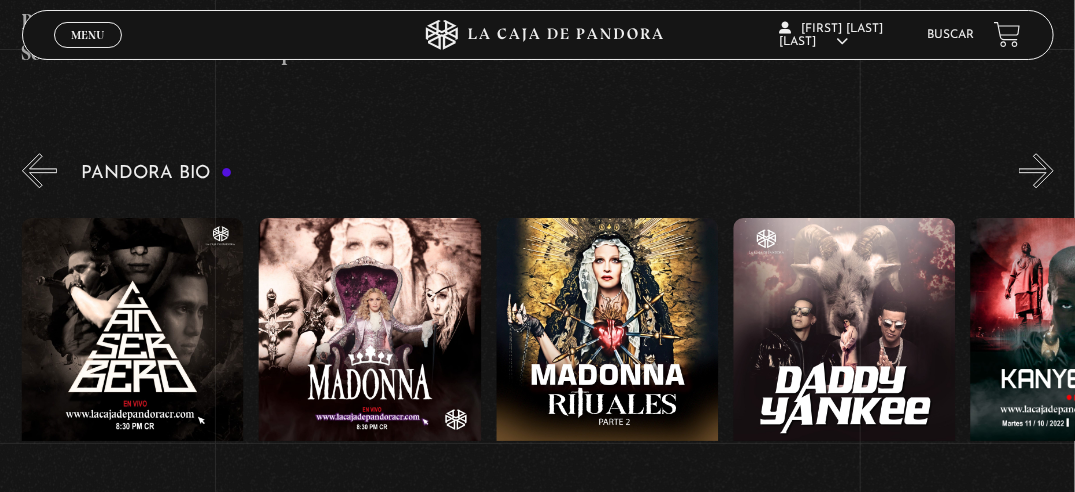 click on "»" at bounding box center (1036, 170) 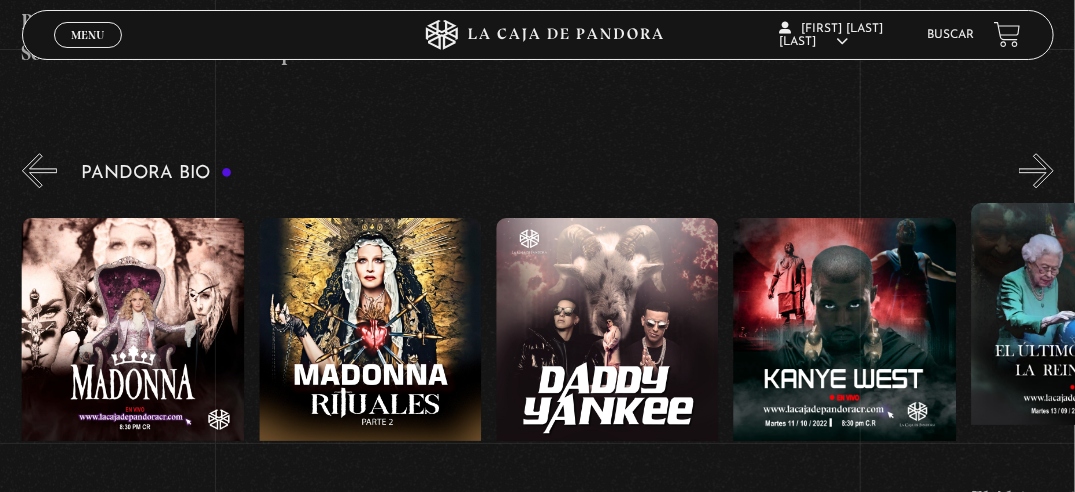 click on "»" at bounding box center [1036, 170] 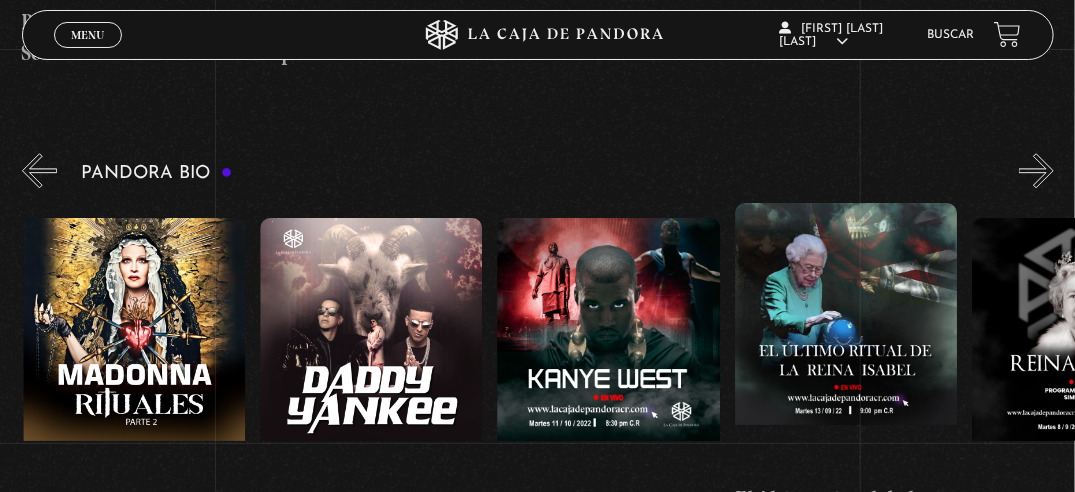 scroll, scrollTop: 0, scrollLeft: 1661, axis: horizontal 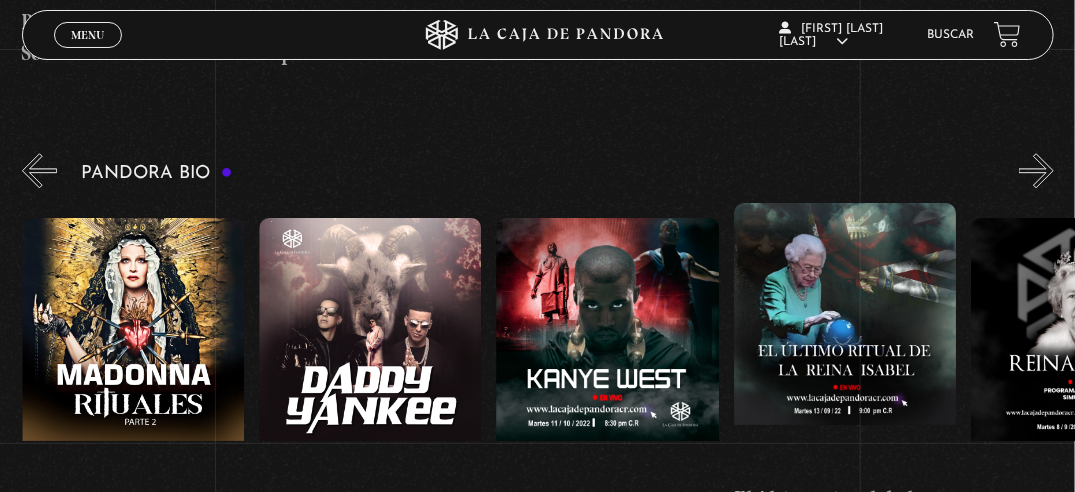 click on "»" at bounding box center (1036, 170) 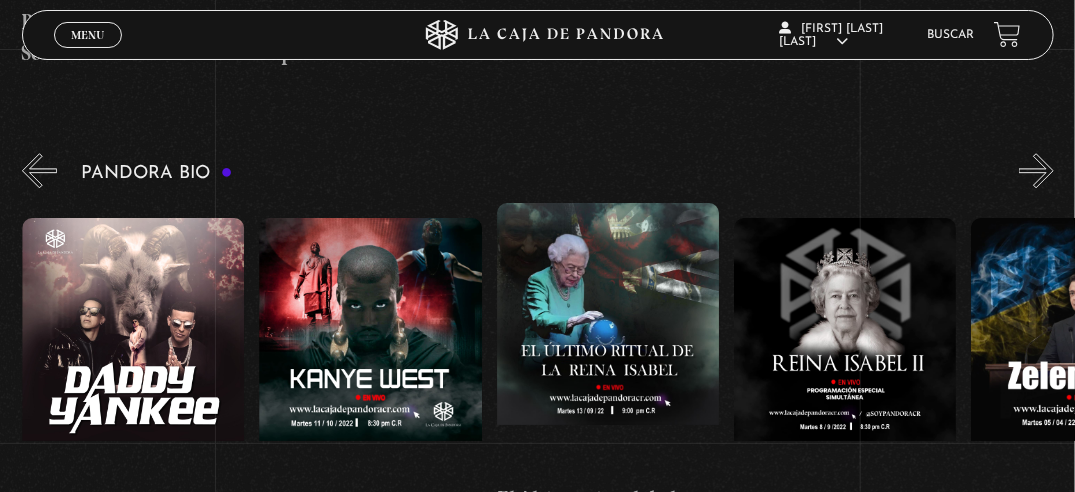 click on "»" at bounding box center [1036, 170] 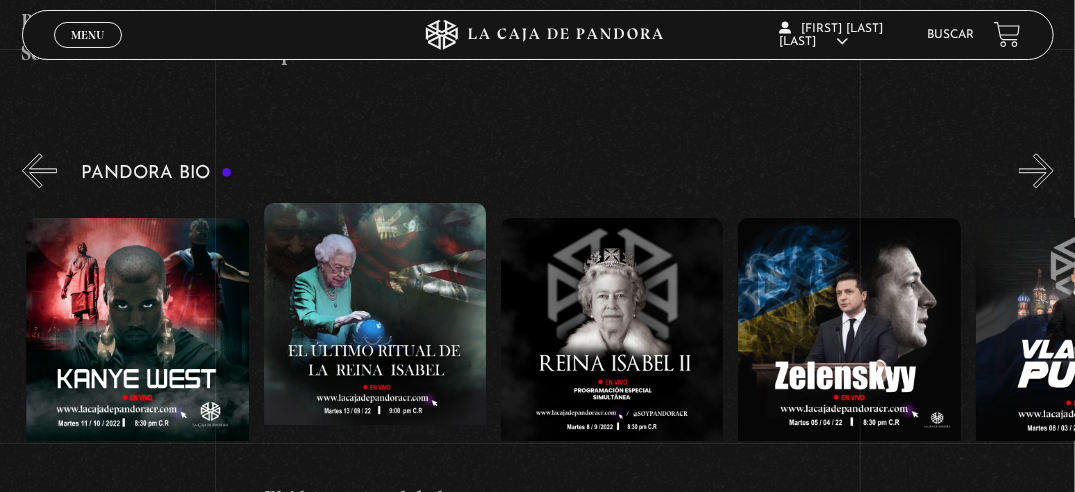 scroll, scrollTop: 0, scrollLeft: 2136, axis: horizontal 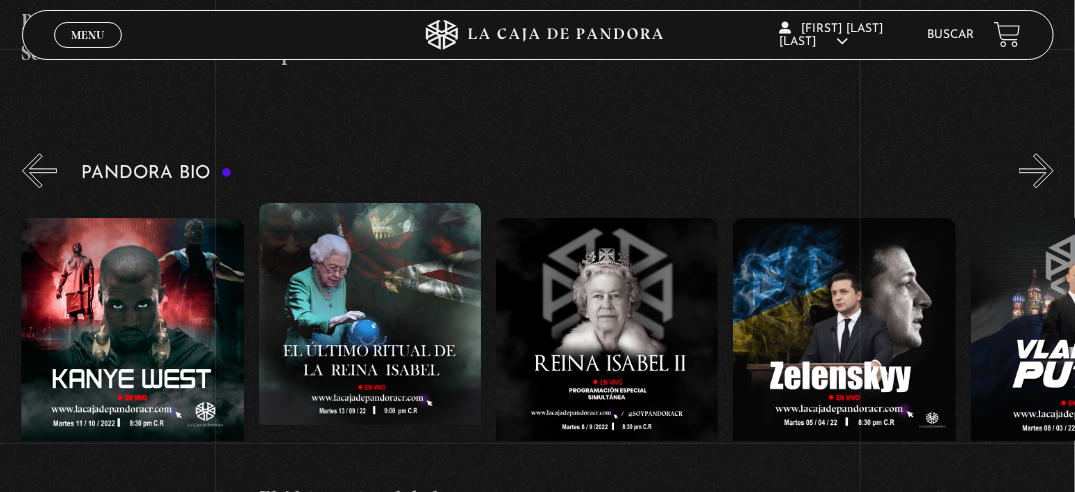 click on "»" at bounding box center [1036, 170] 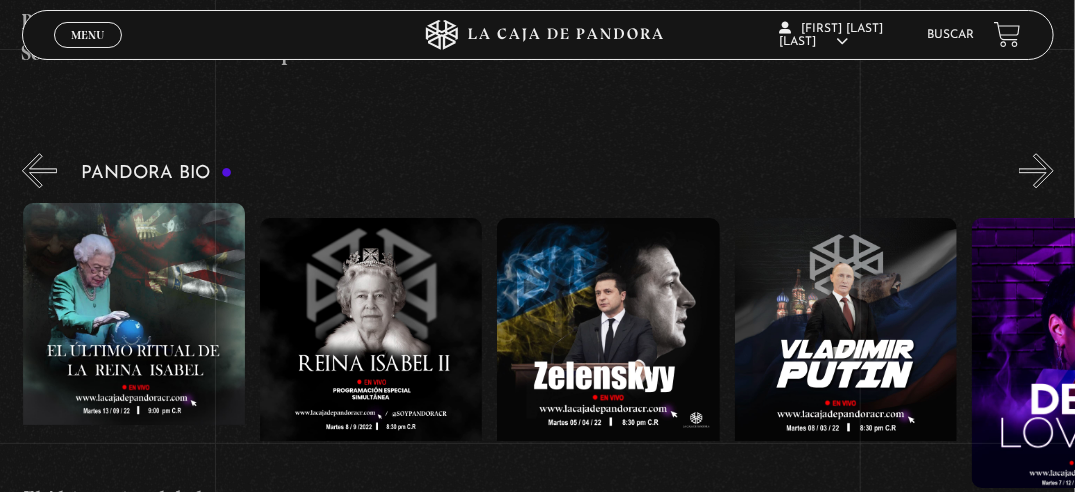 scroll, scrollTop: 0, scrollLeft: 2373, axis: horizontal 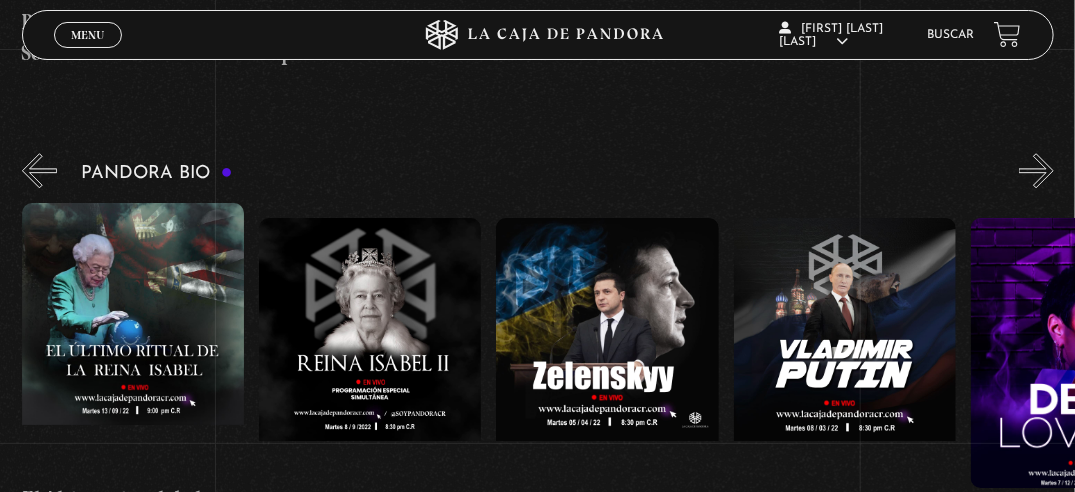 click on "»" at bounding box center [1036, 170] 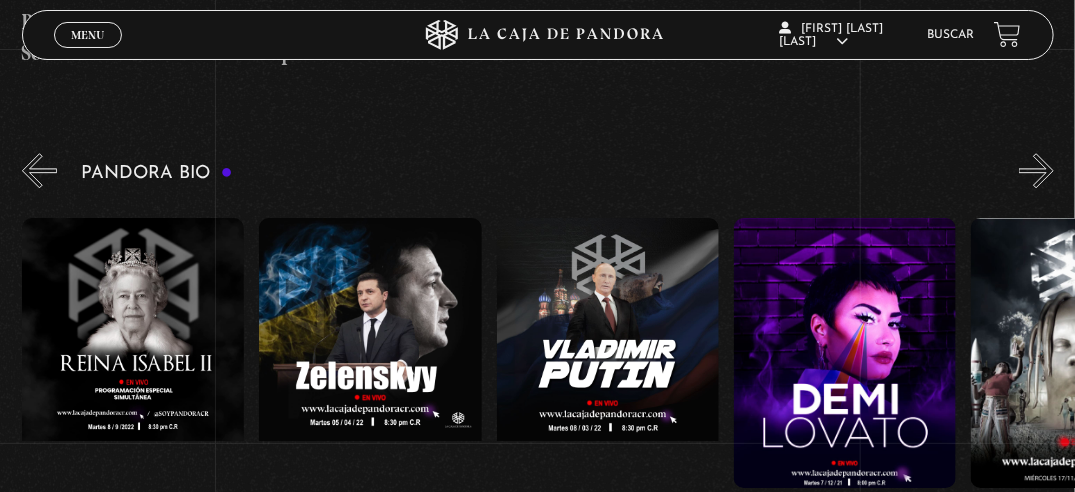scroll, scrollTop: 0, scrollLeft: 2610, axis: horizontal 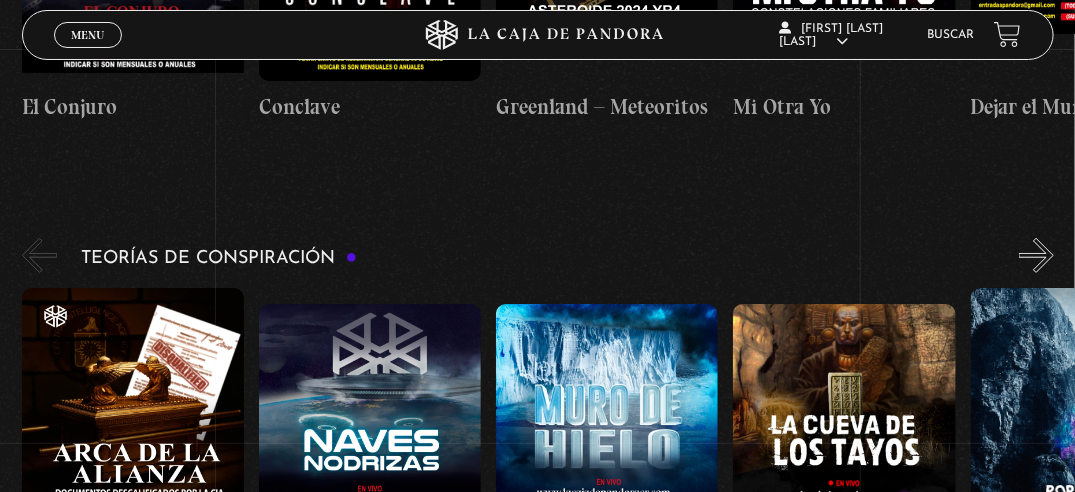 click at bounding box center (607, 439) 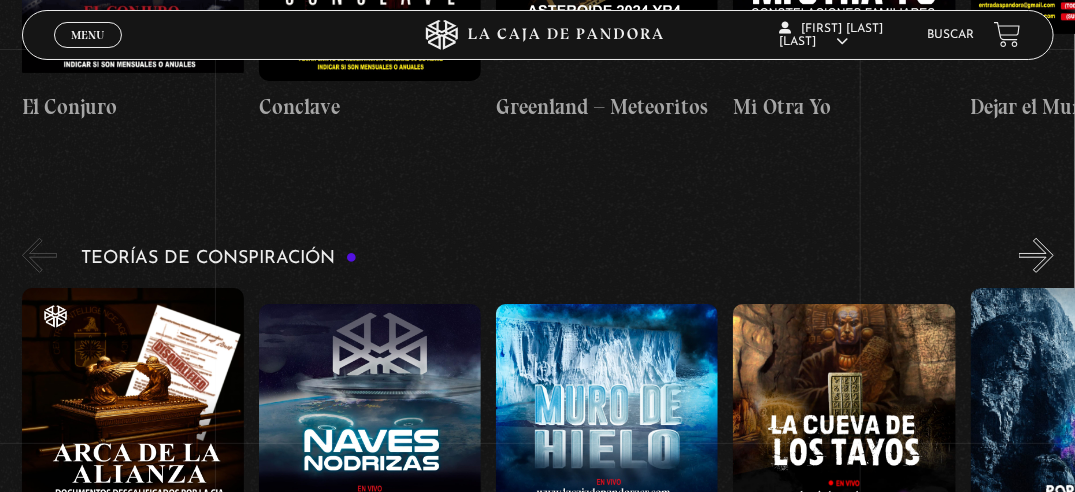 click at bounding box center (607, 439) 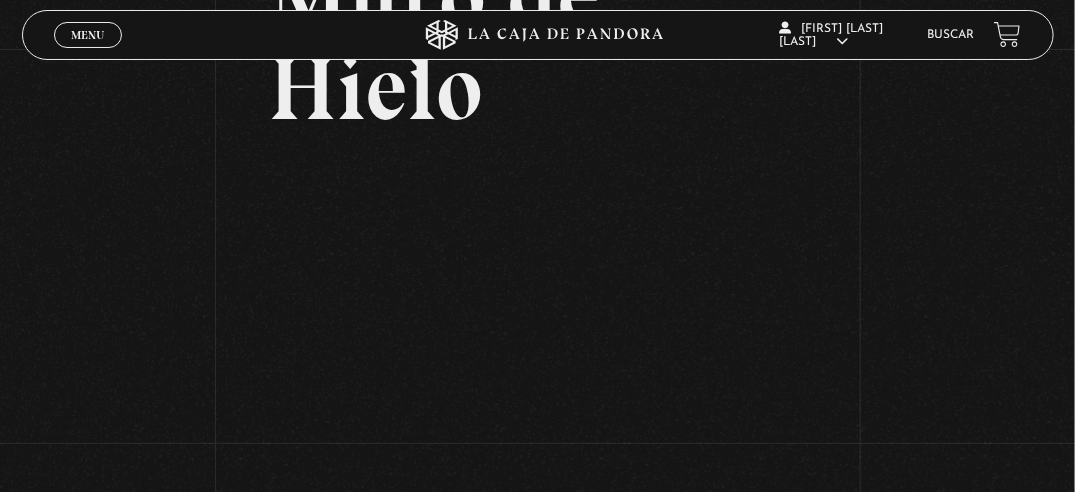 scroll, scrollTop: 200, scrollLeft: 0, axis: vertical 